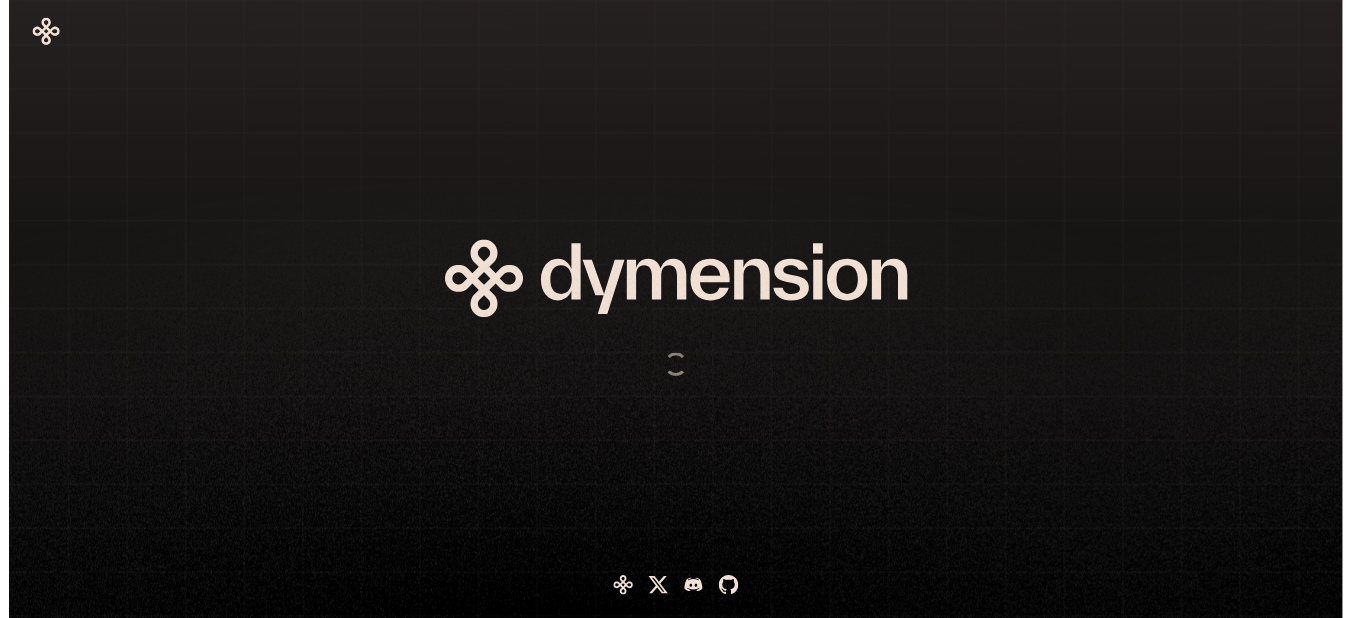 scroll, scrollTop: 0, scrollLeft: 0, axis: both 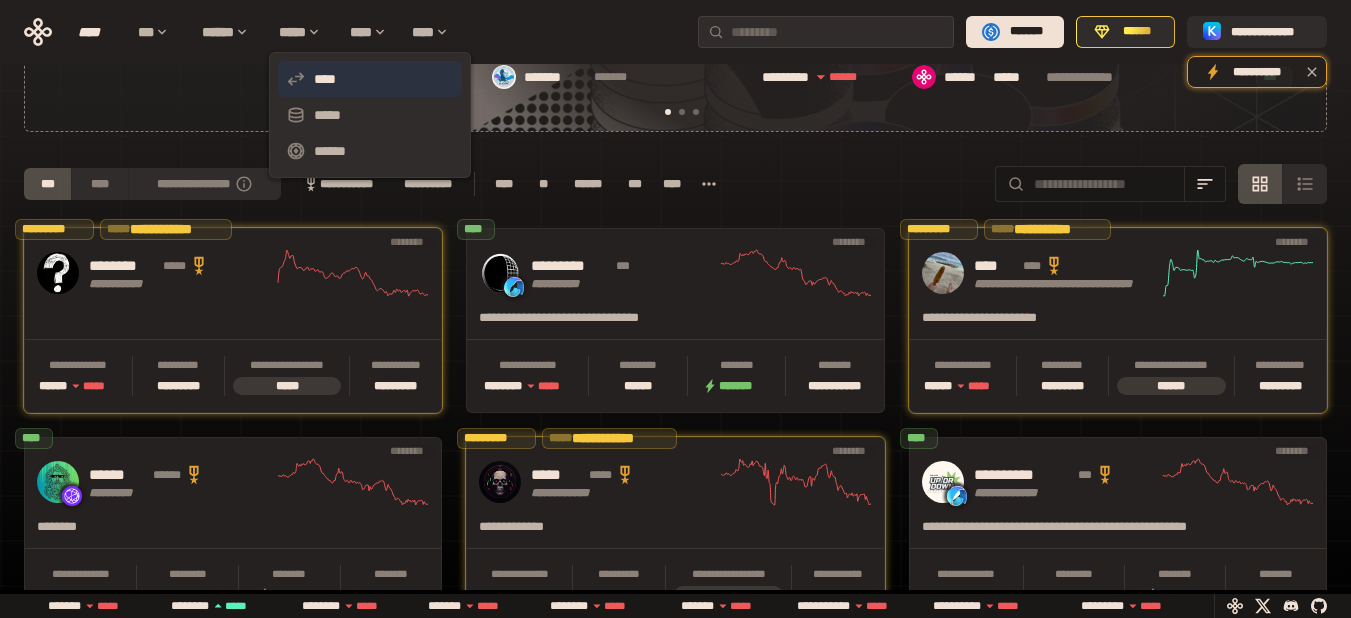click on "****" at bounding box center [370, 79] 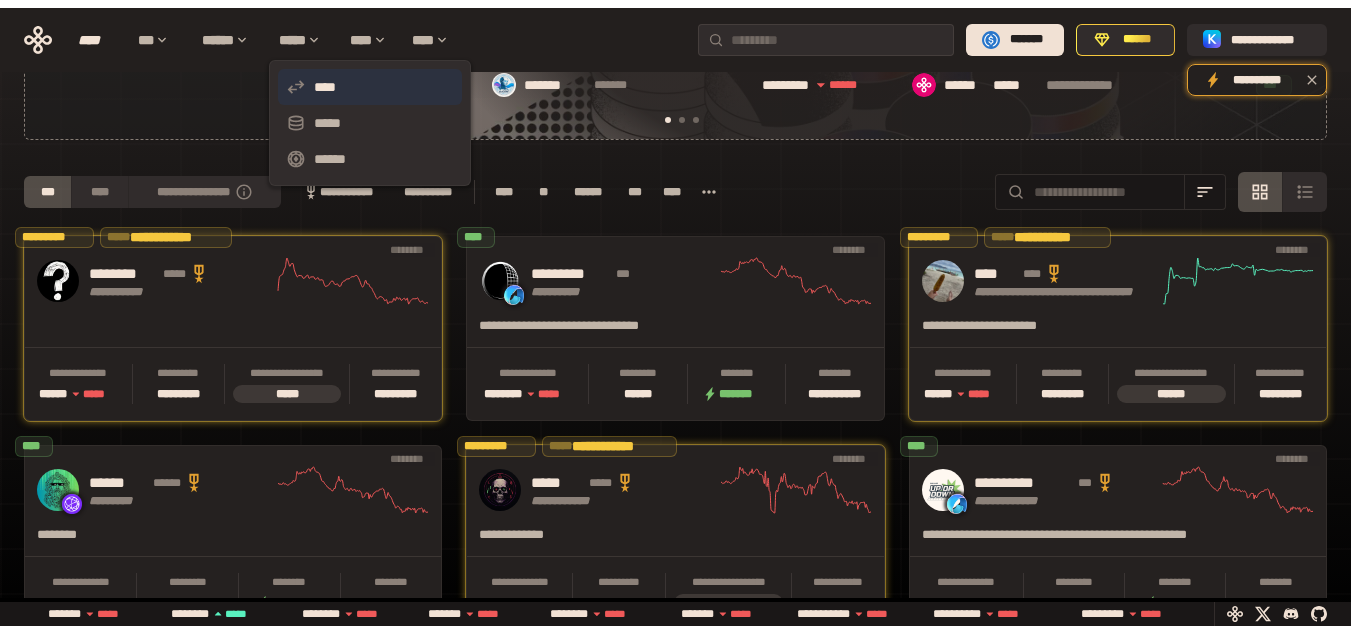 scroll, scrollTop: 0, scrollLeft: 0, axis: both 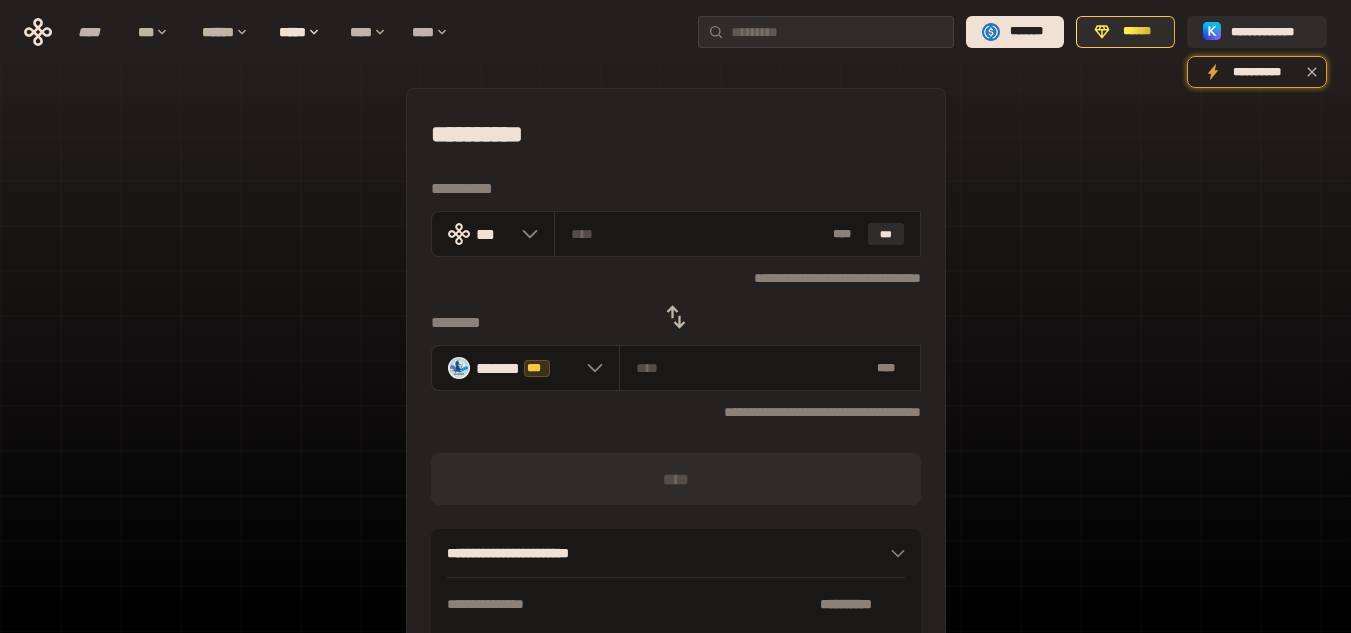 click 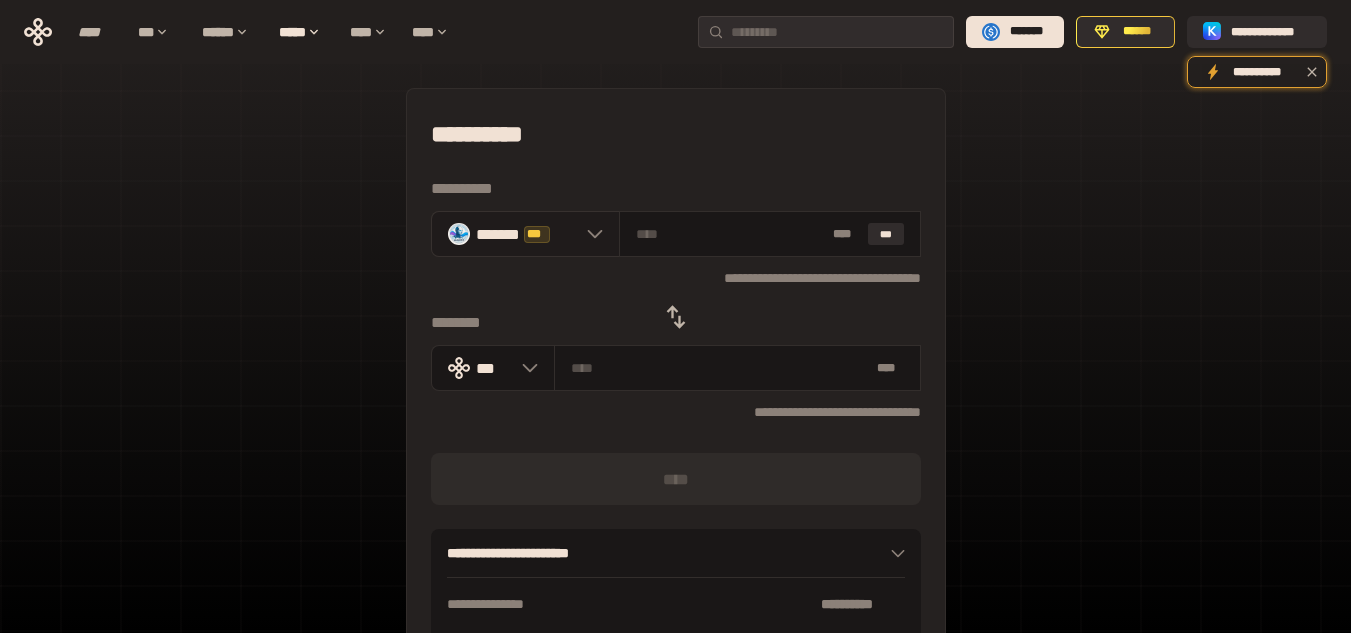 click 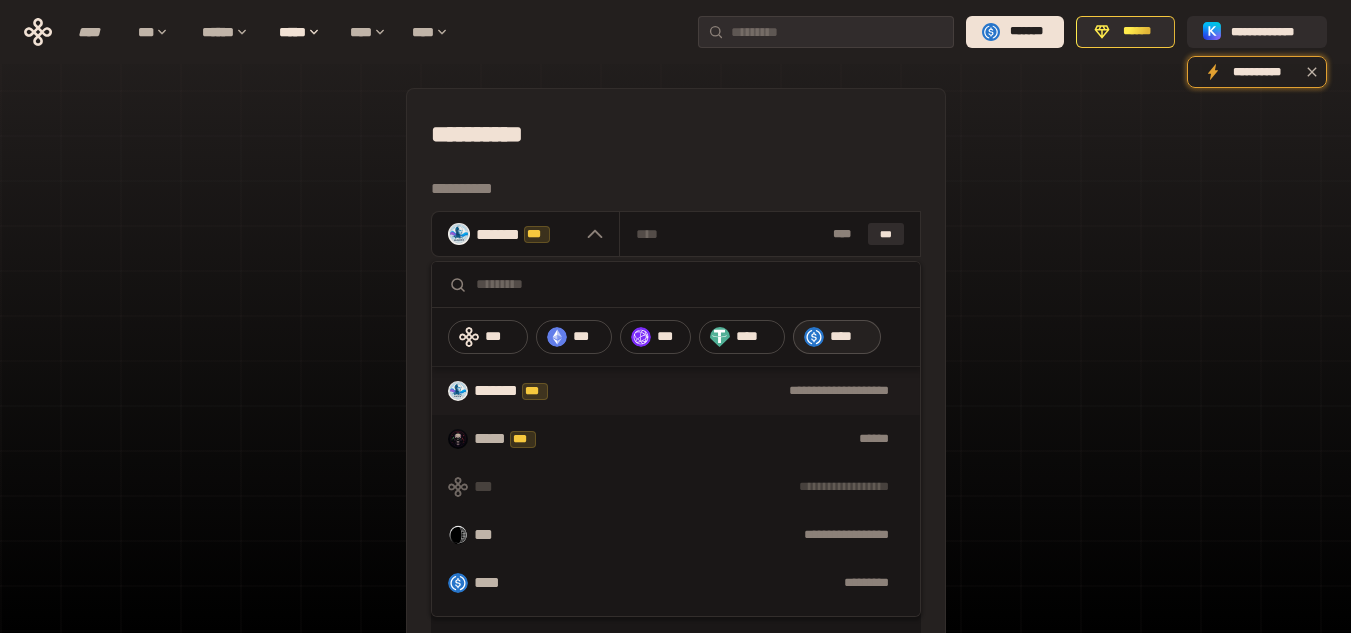 click on "****" at bounding box center [850, 337] 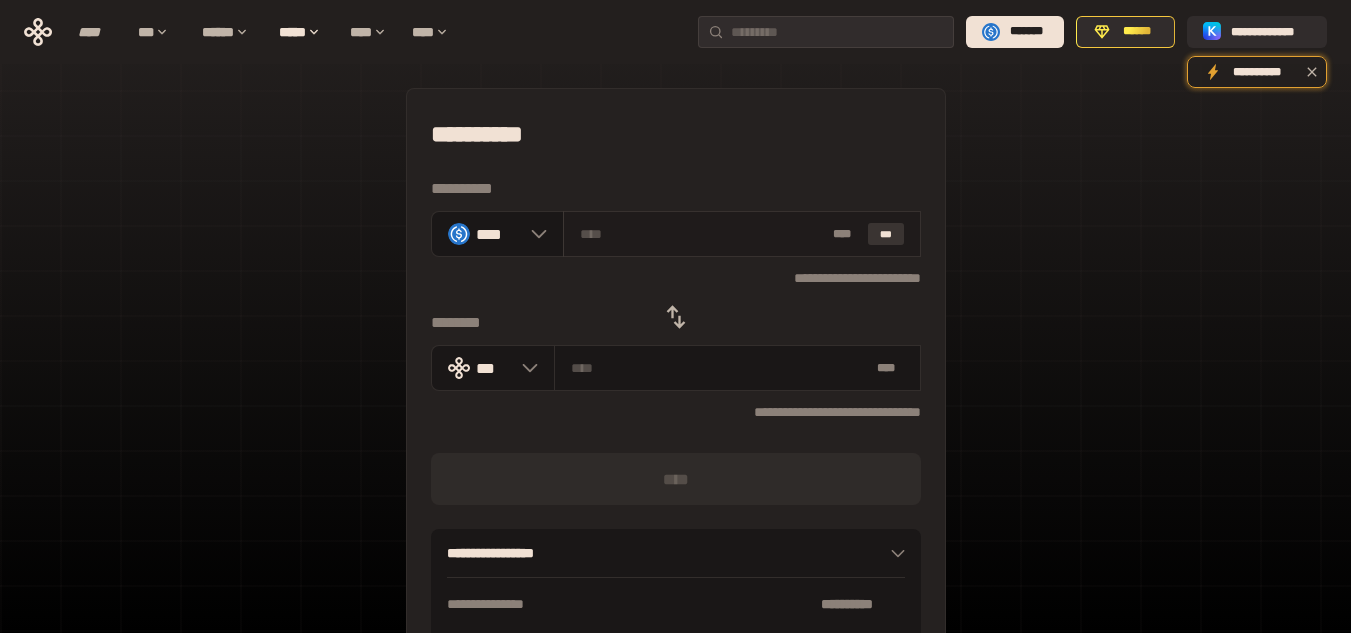 click on "***" at bounding box center (886, 234) 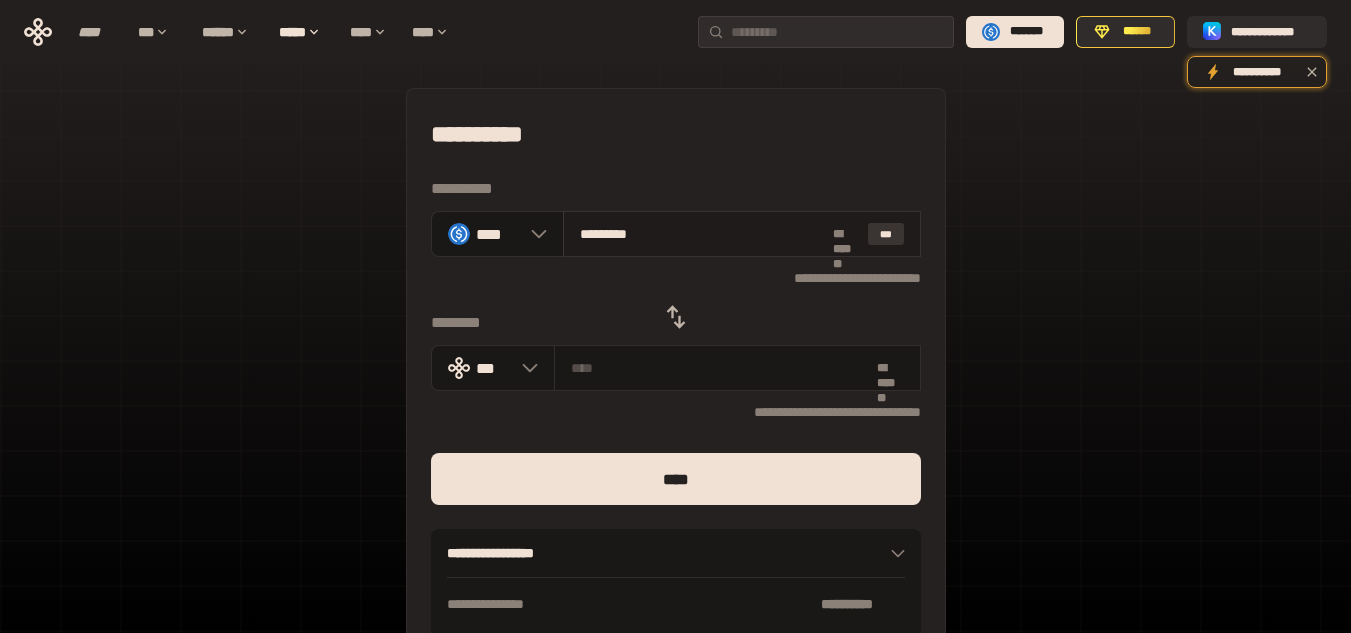 type on "**********" 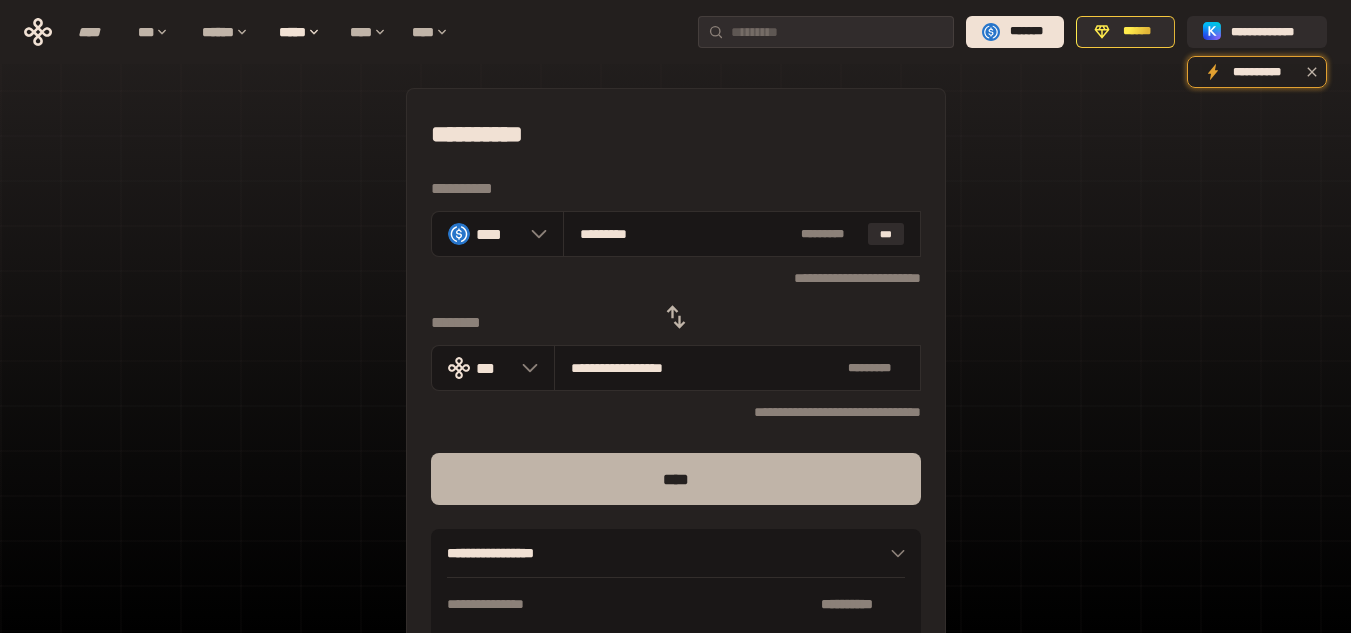 click on "****" at bounding box center (676, 479) 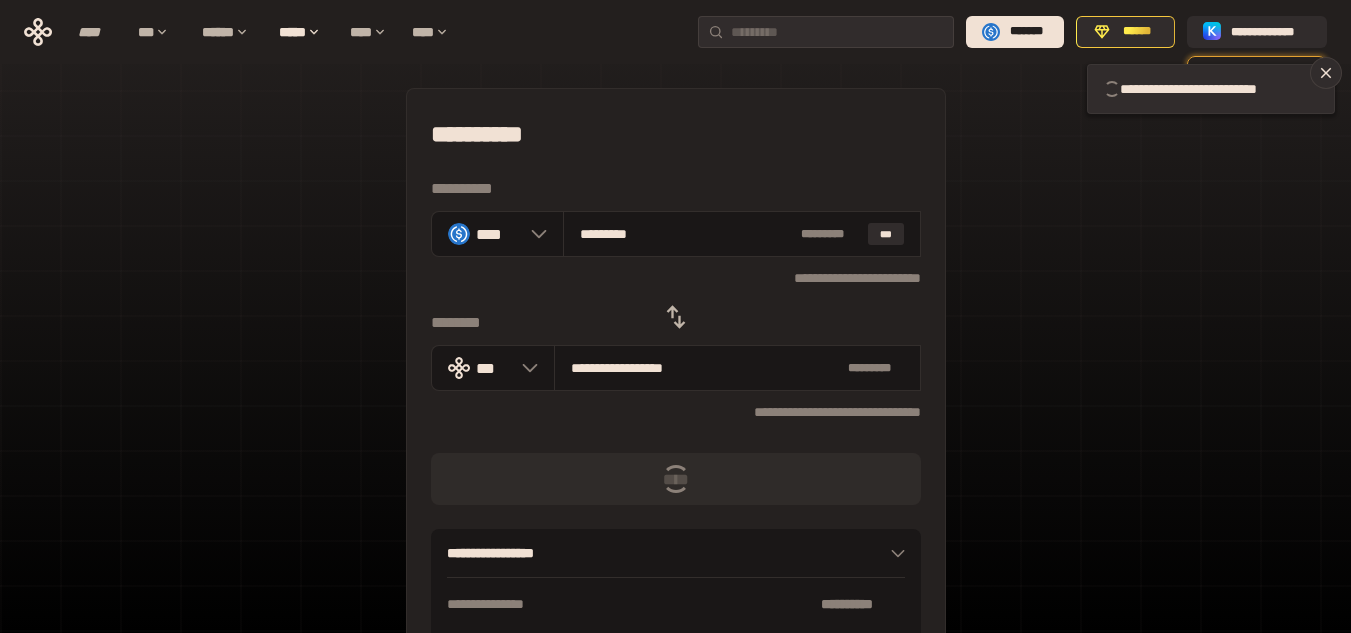 type 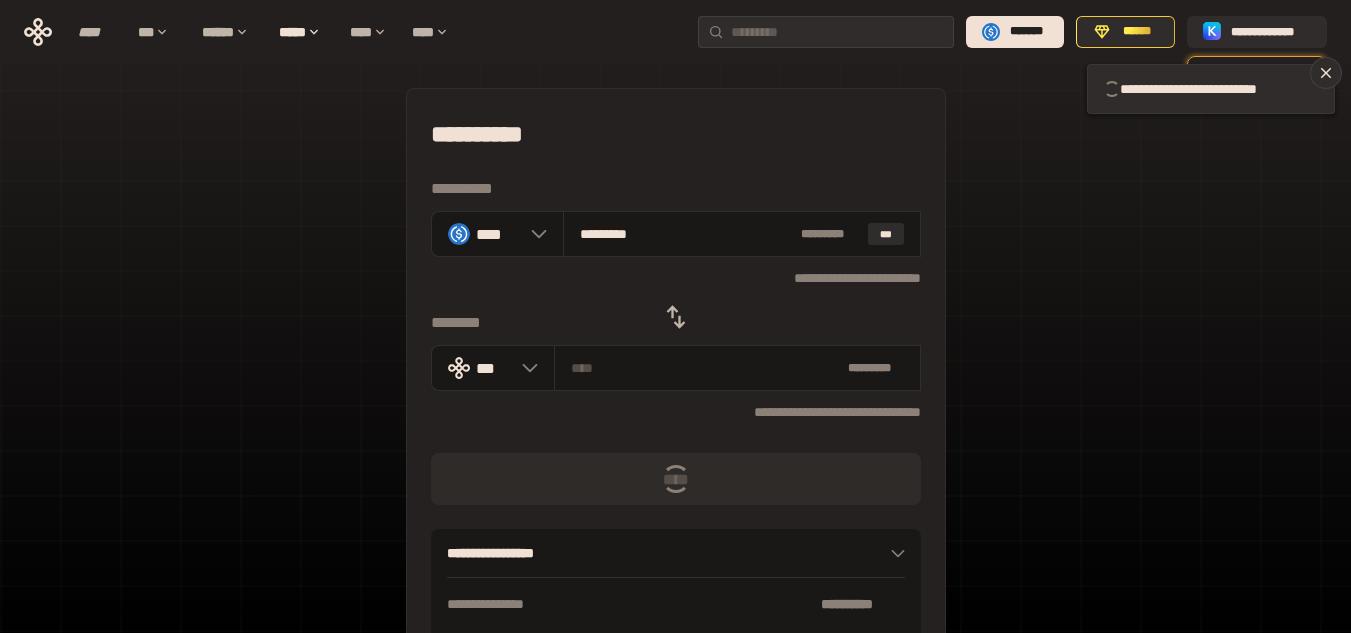 type 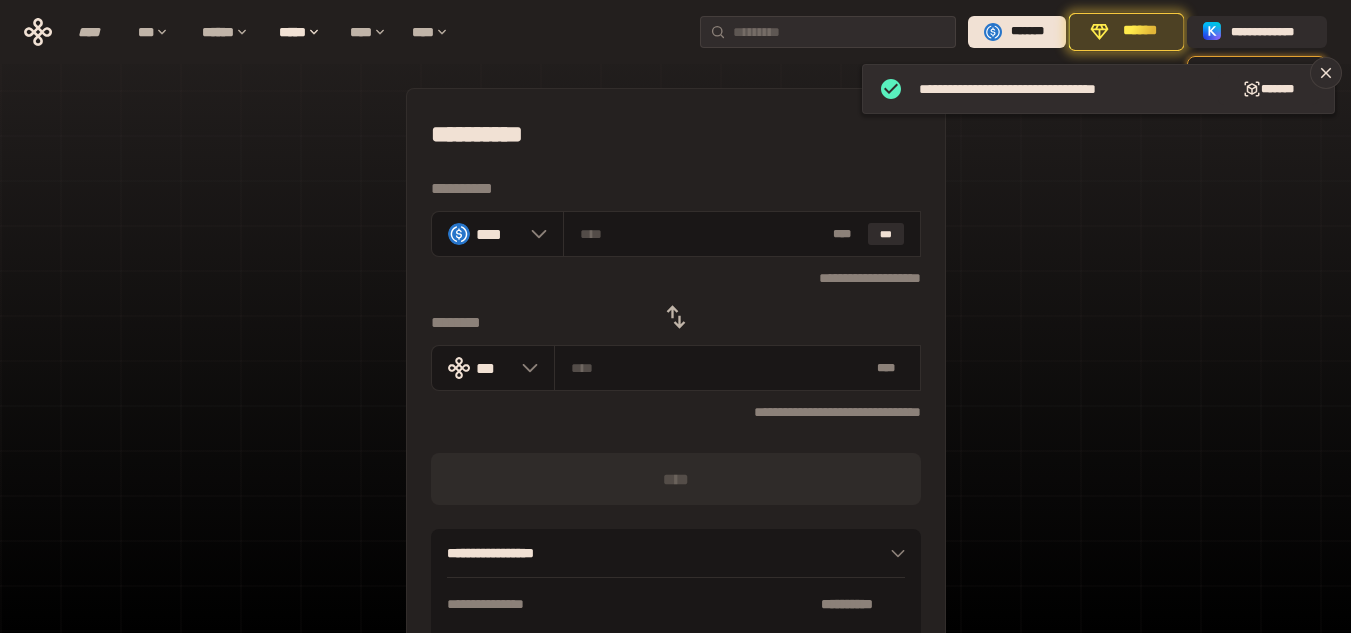 click on "******" at bounding box center [1139, 32] 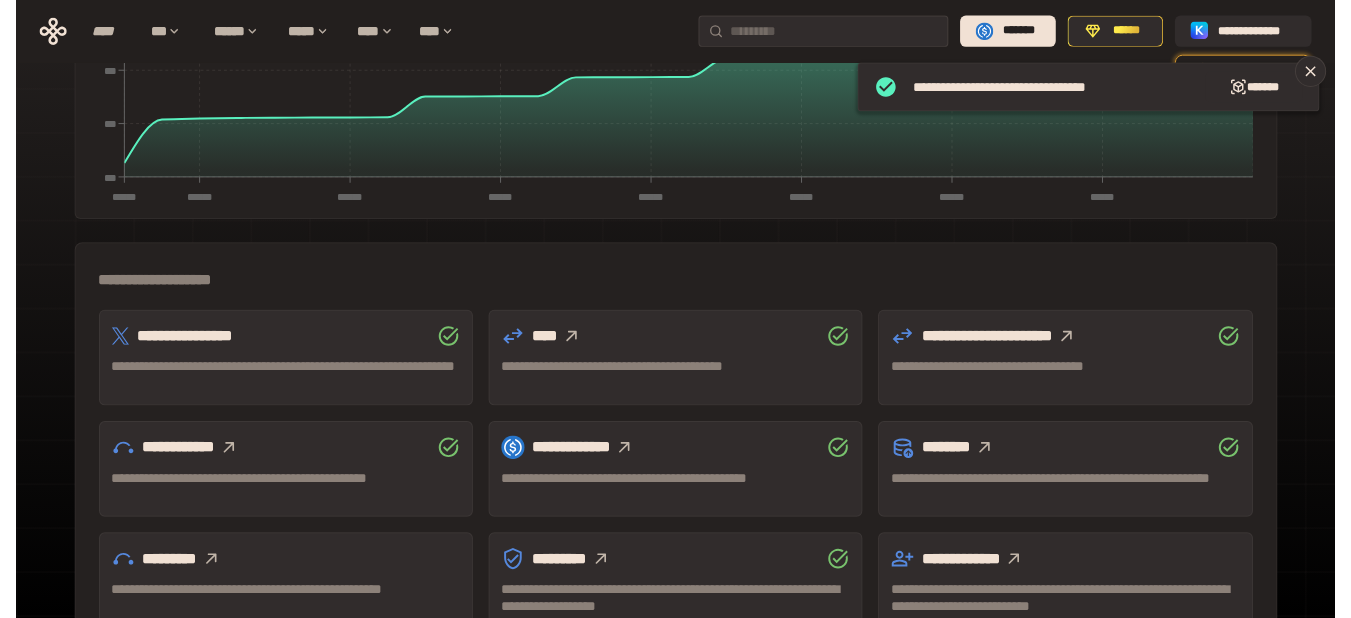 scroll, scrollTop: 455, scrollLeft: 0, axis: vertical 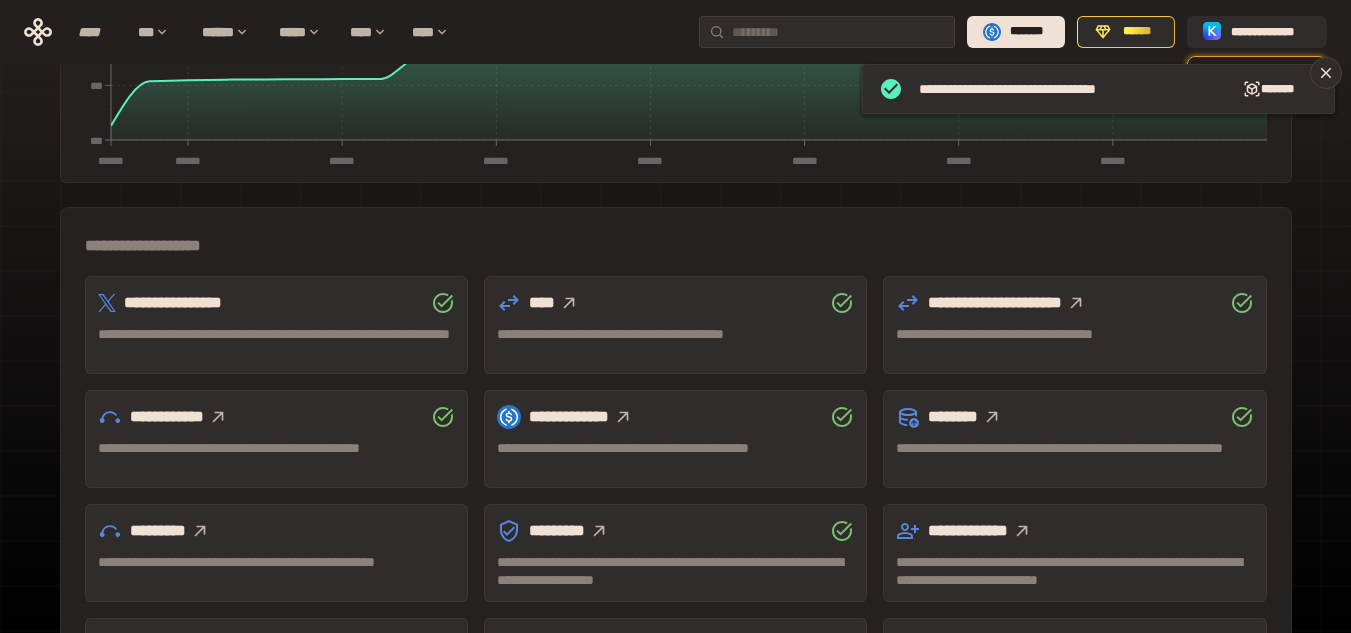 click 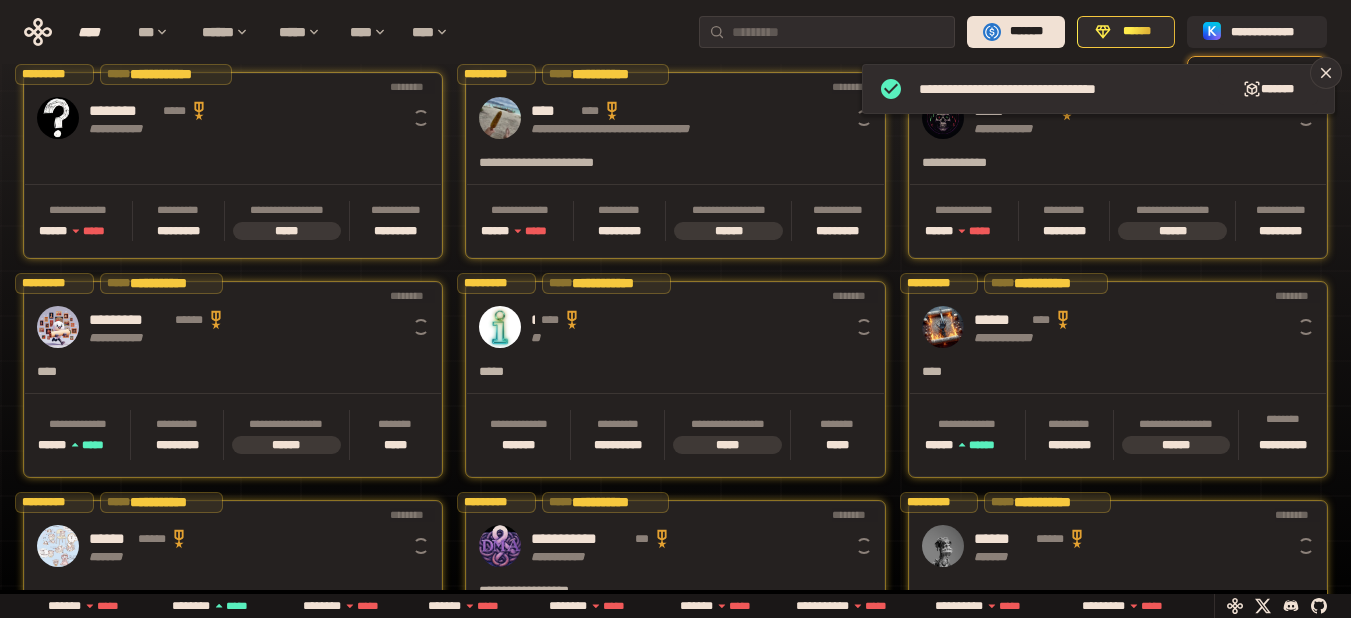 scroll, scrollTop: 0, scrollLeft: 16, axis: horizontal 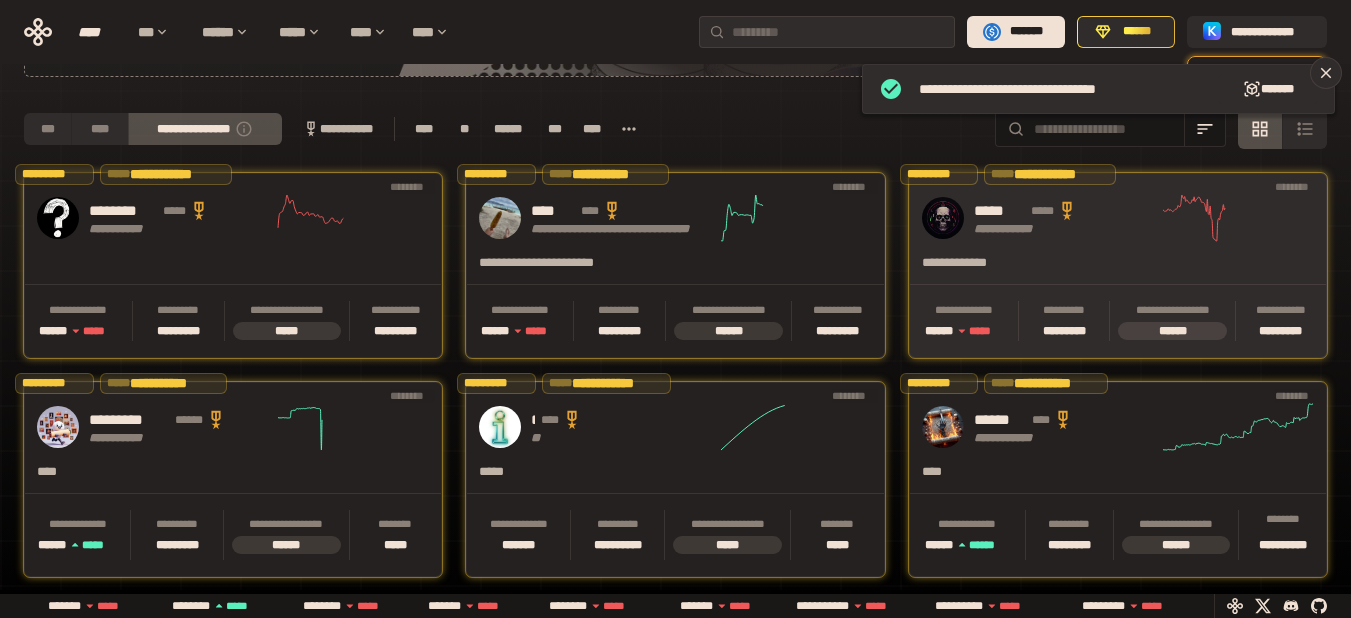 click on "**********" at bounding box center (1118, 218) 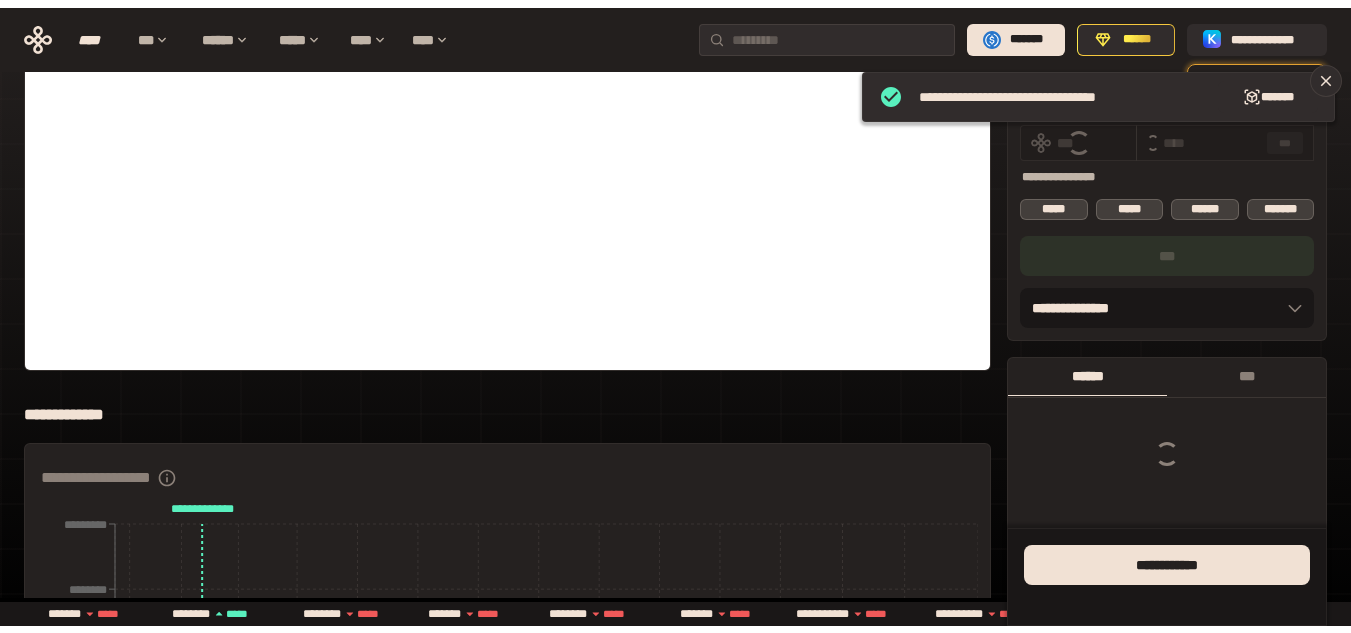 scroll, scrollTop: 0, scrollLeft: 0, axis: both 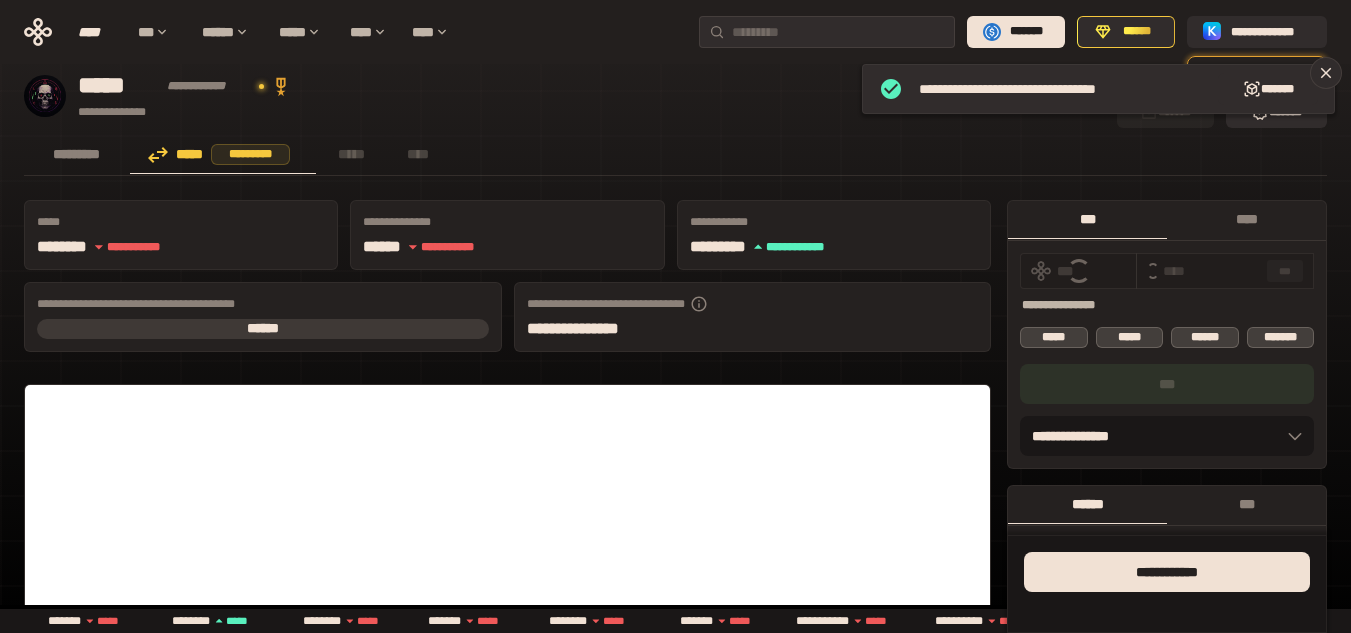 type on "****" 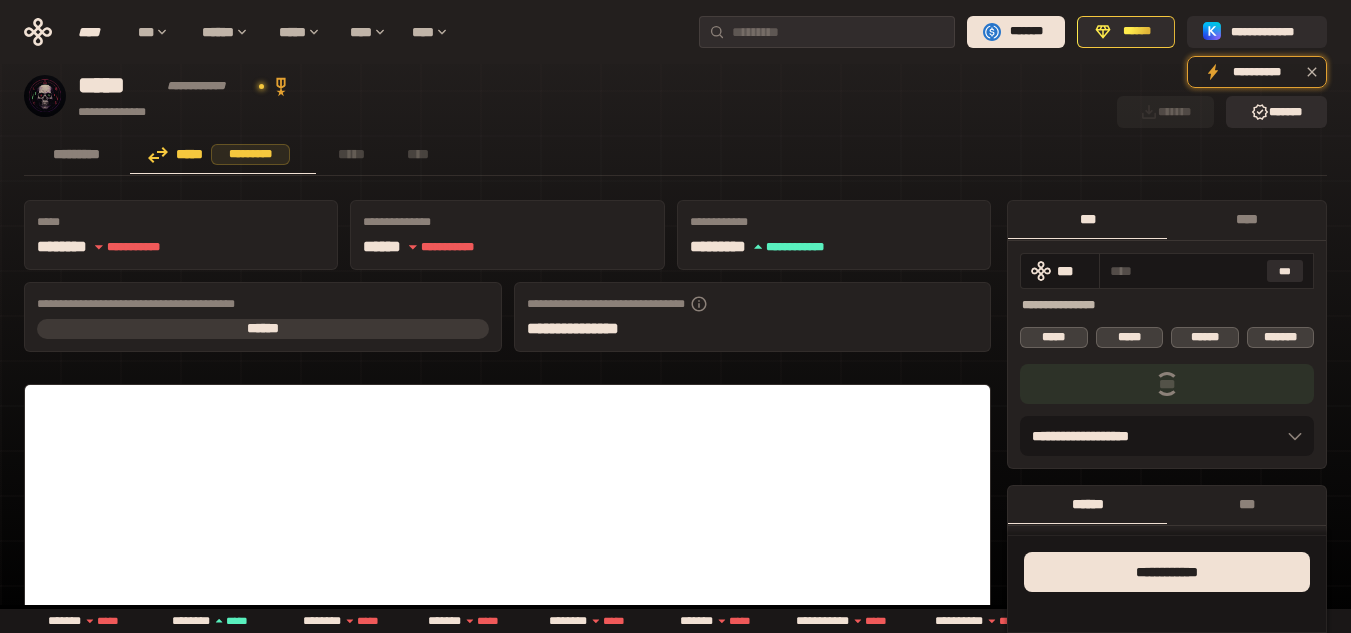 click on "***" at bounding box center [1285, 271] 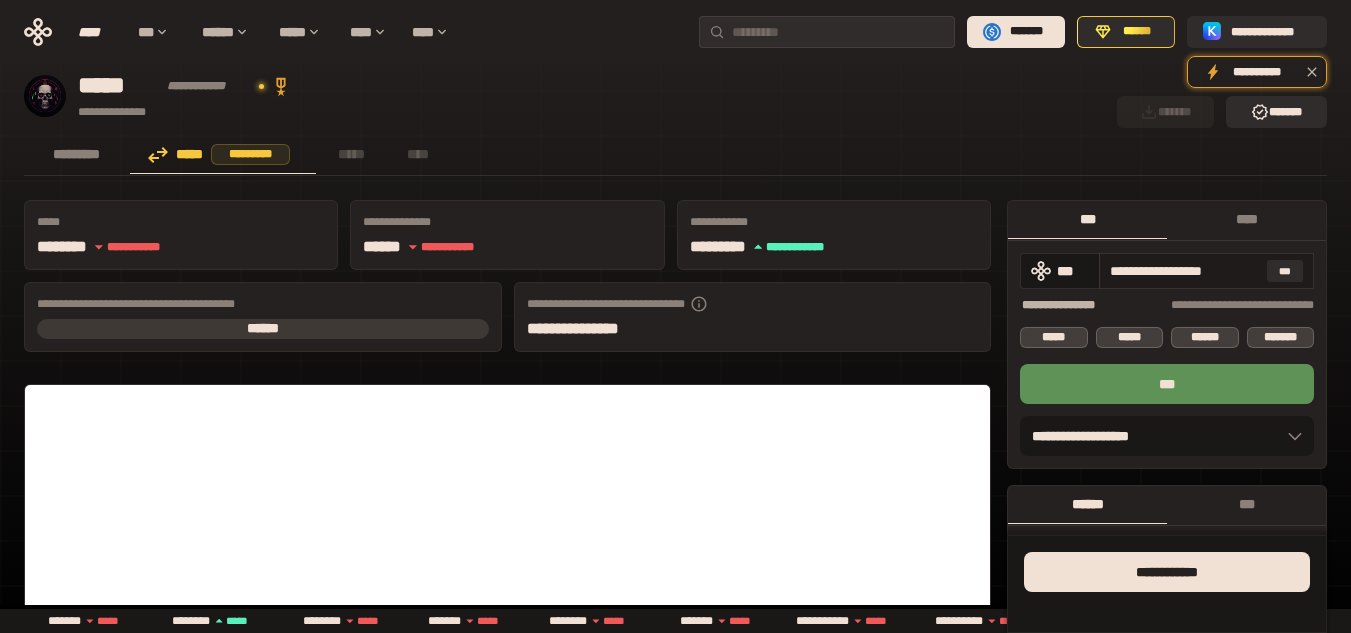 drag, startPoint x: 1119, startPoint y: 271, endPoint x: 1257, endPoint y: 272, distance: 138.00362 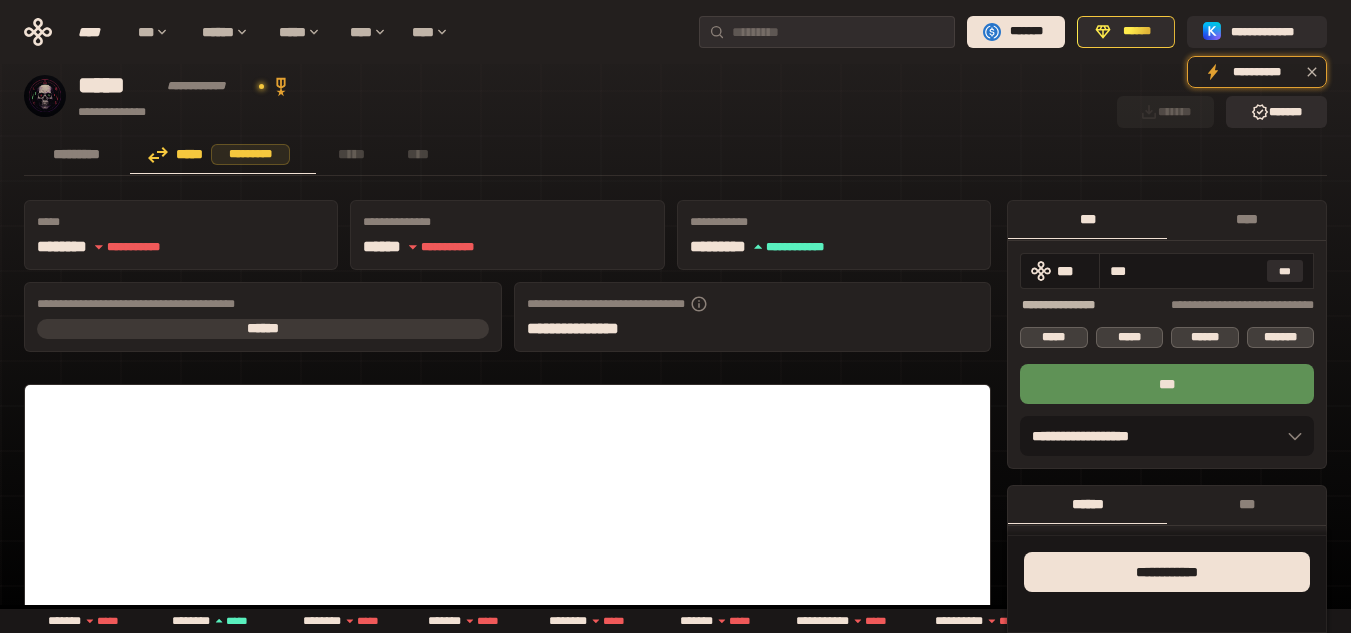 type on "***" 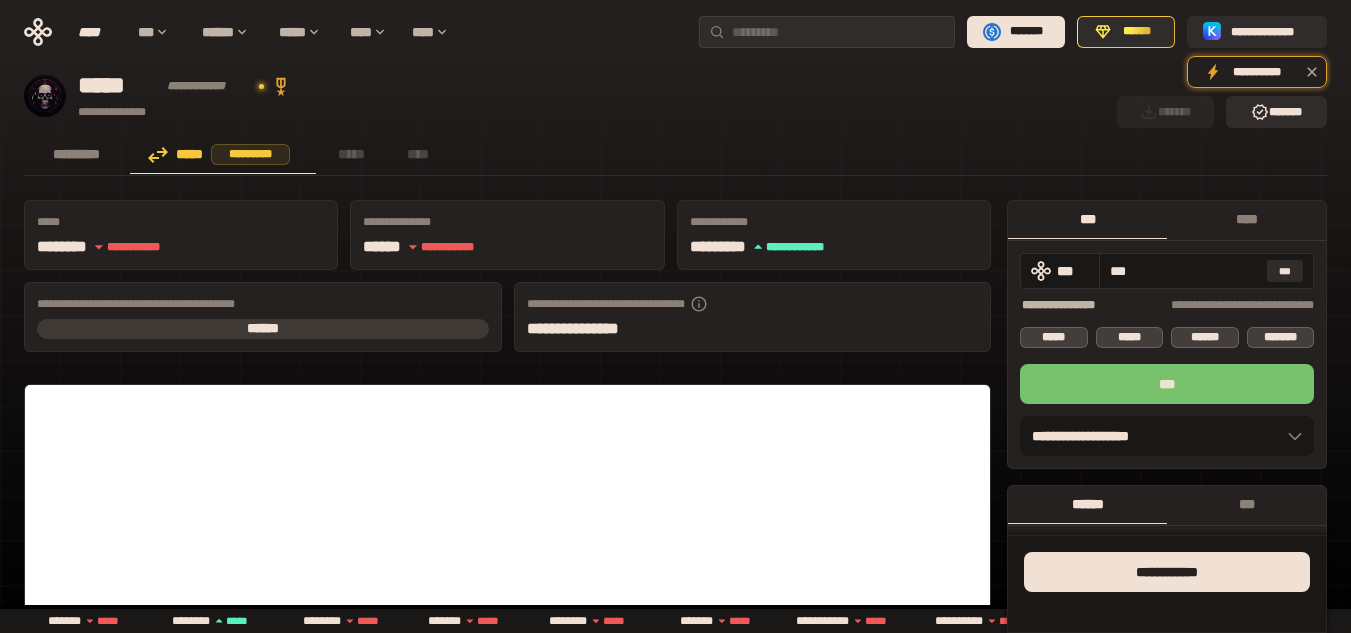 click on "***" at bounding box center [1167, 384] 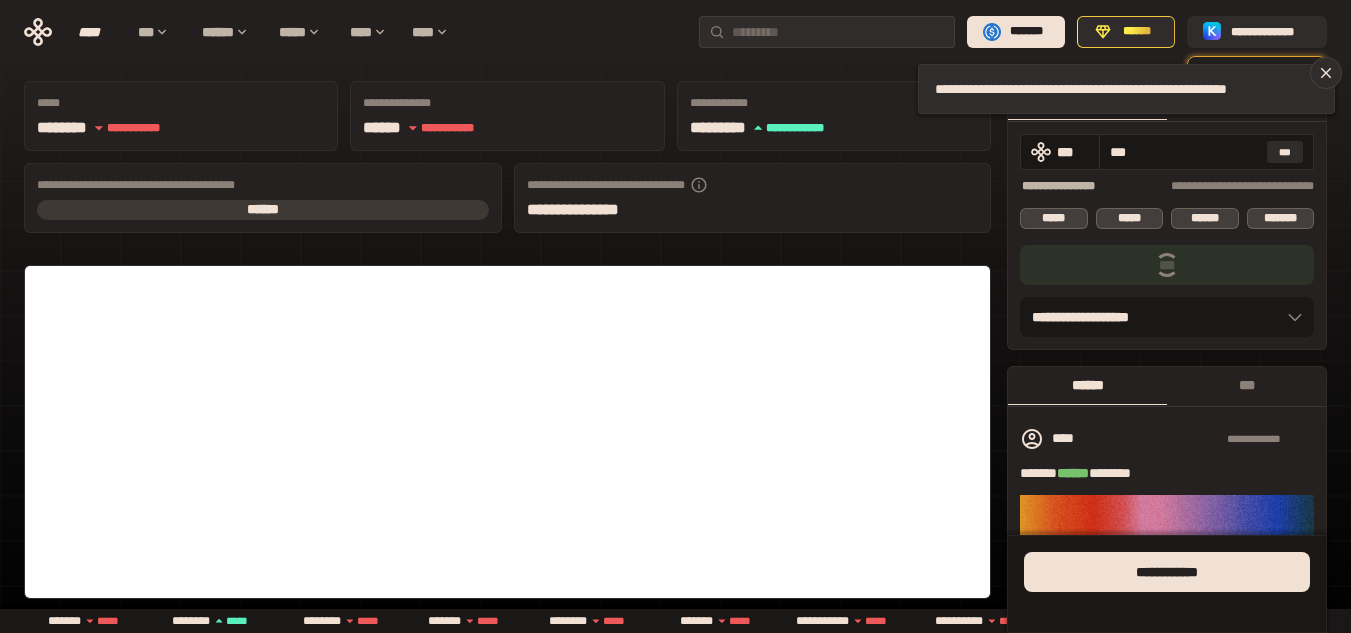 scroll, scrollTop: 100, scrollLeft: 0, axis: vertical 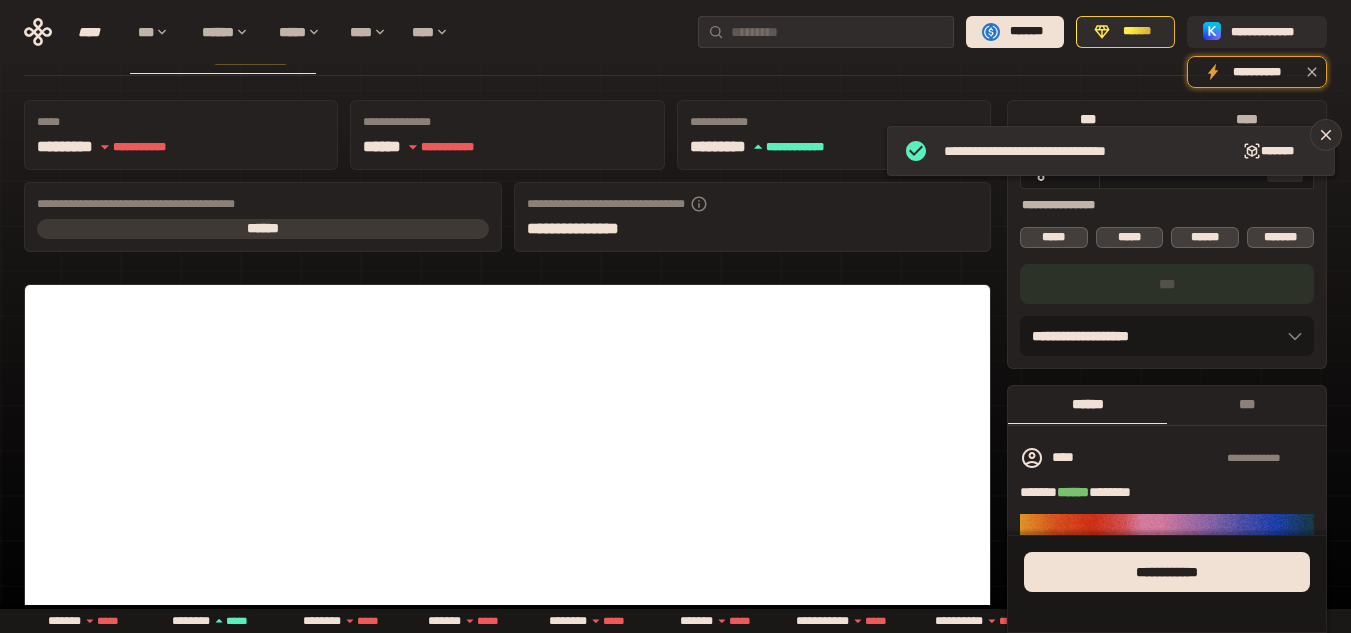 click on "****" at bounding box center [1246, 119] 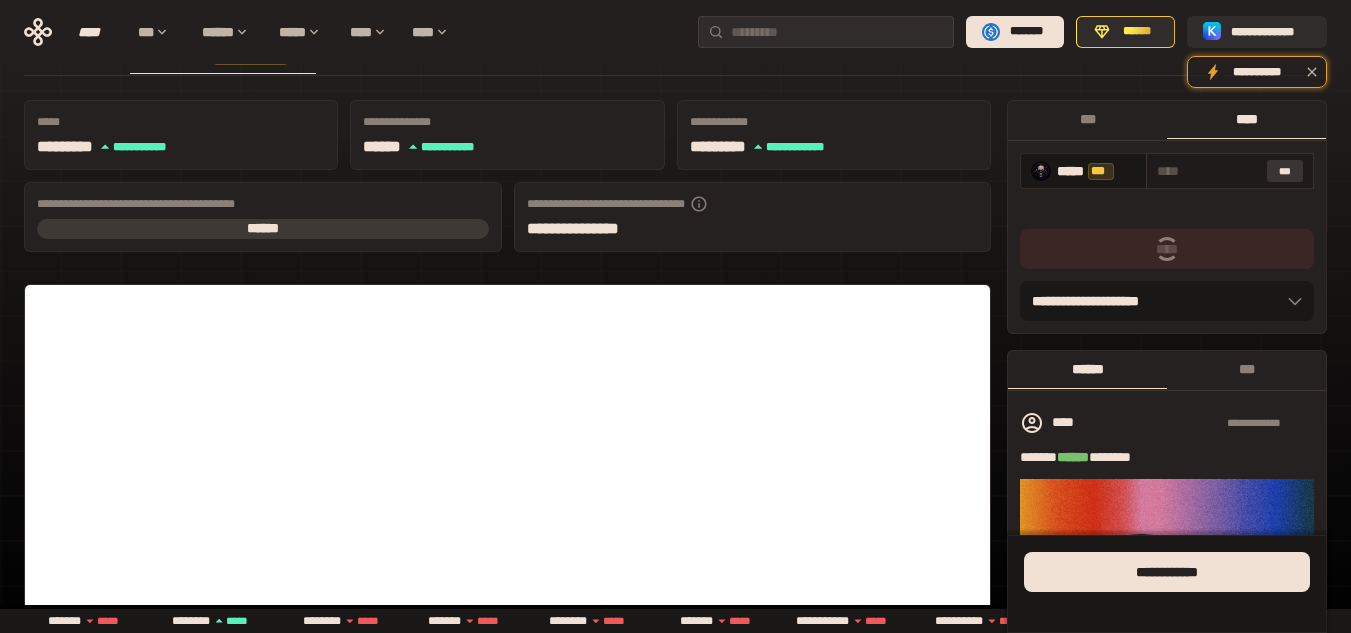click on "***" at bounding box center (1285, 171) 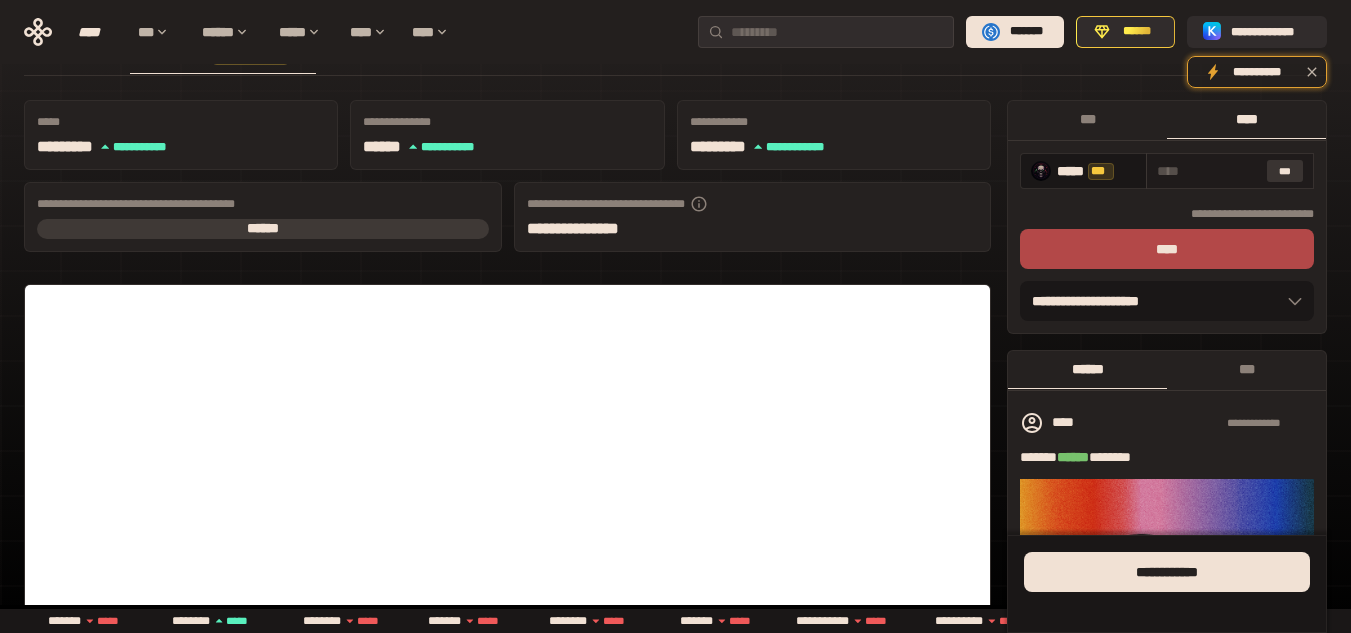type on "**********" 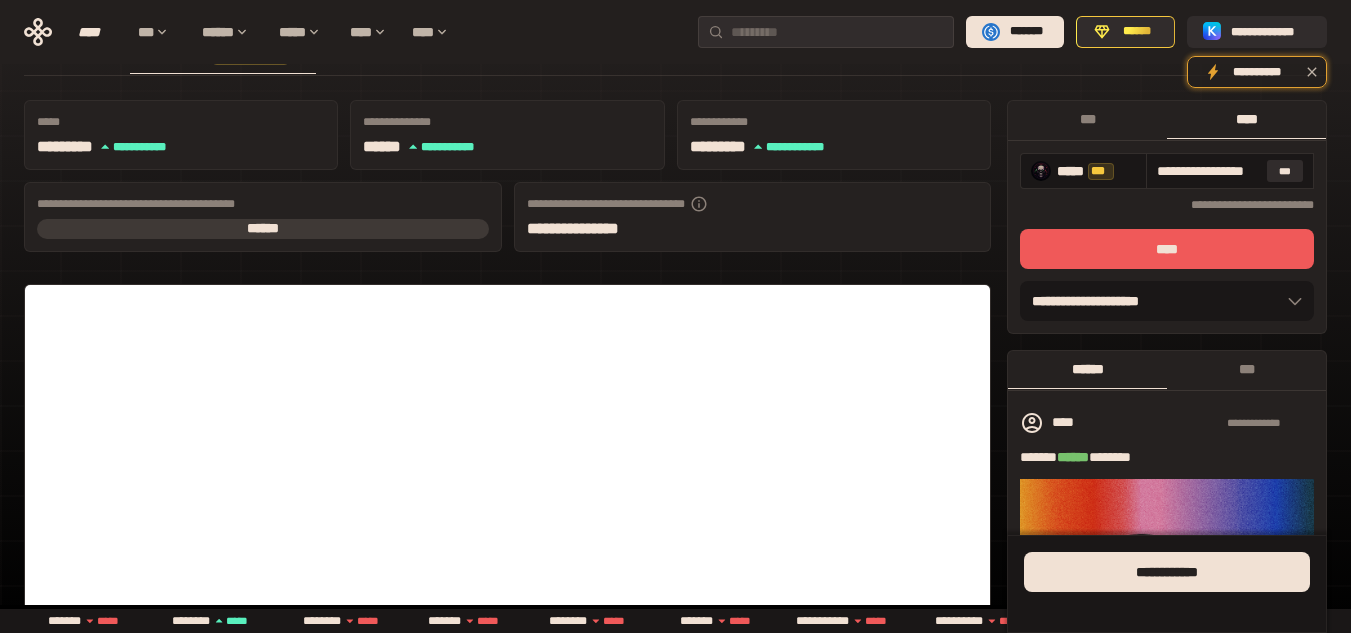 click on "****" at bounding box center [1167, 249] 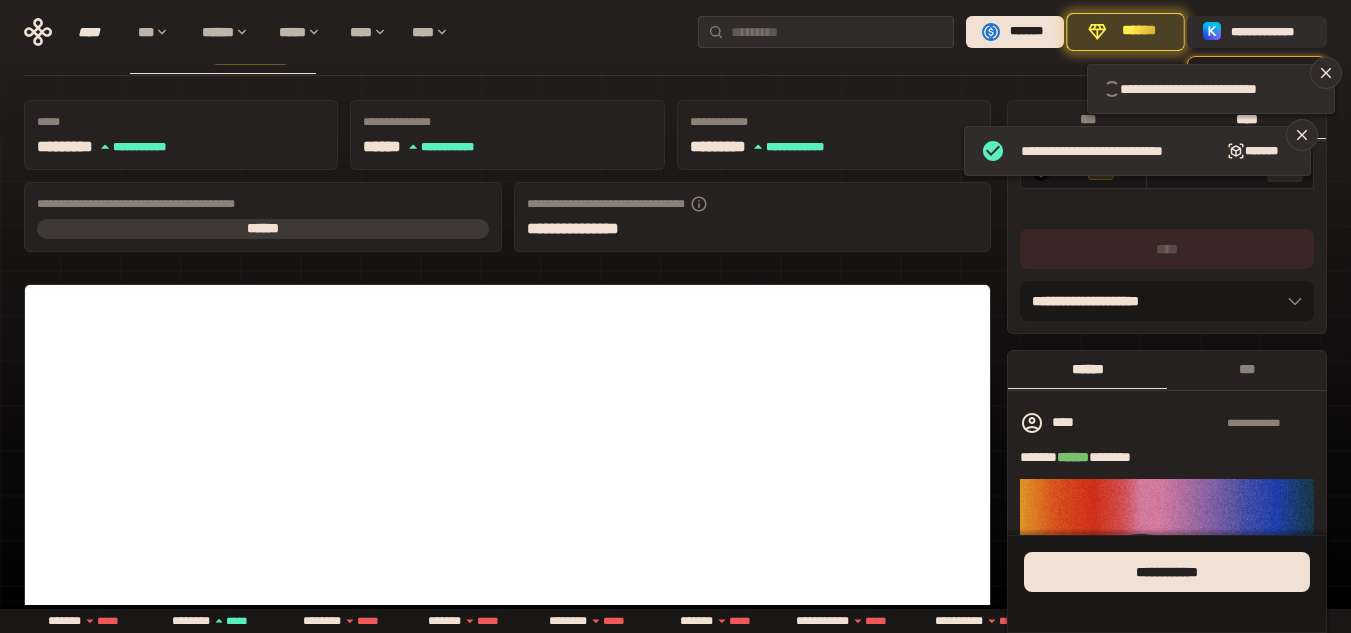 type 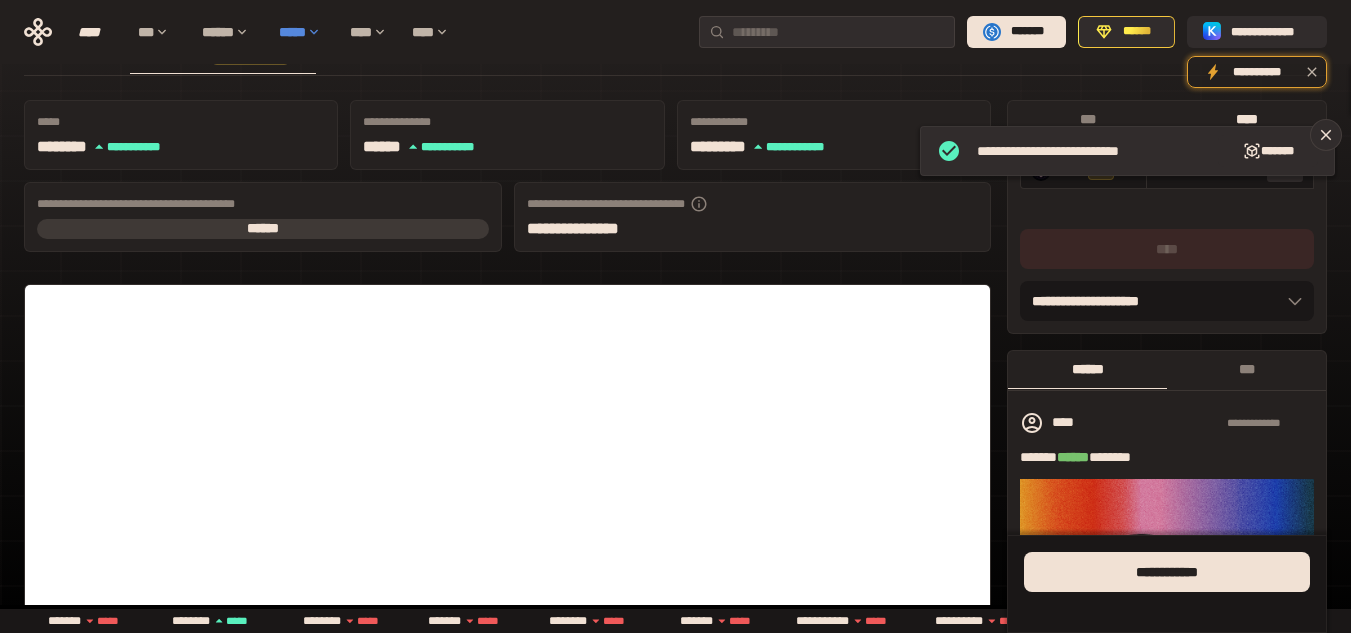 click on "*****" at bounding box center [304, 32] 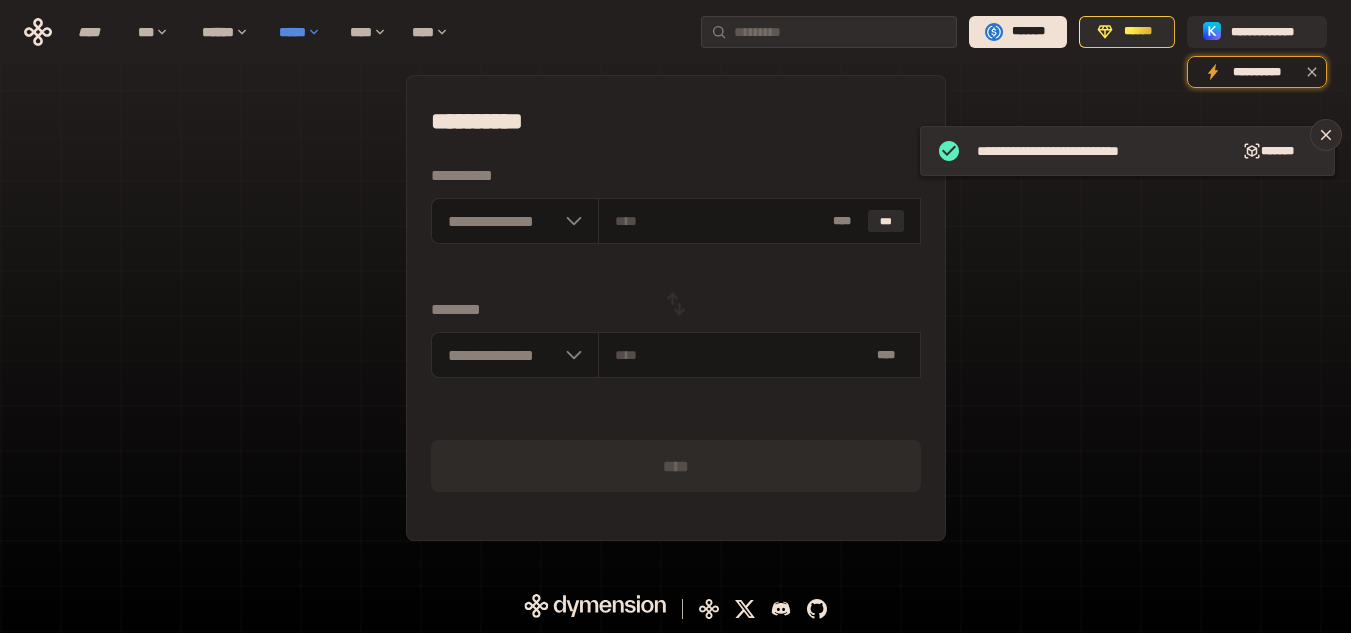 scroll, scrollTop: 0, scrollLeft: 0, axis: both 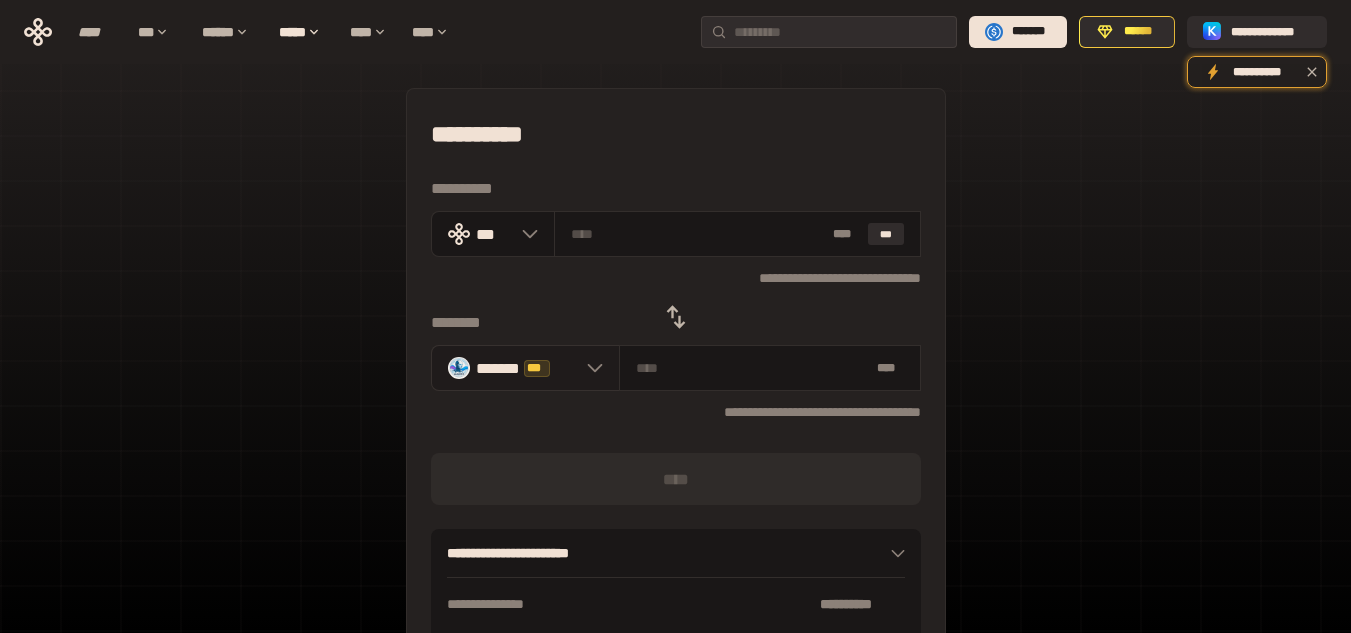click 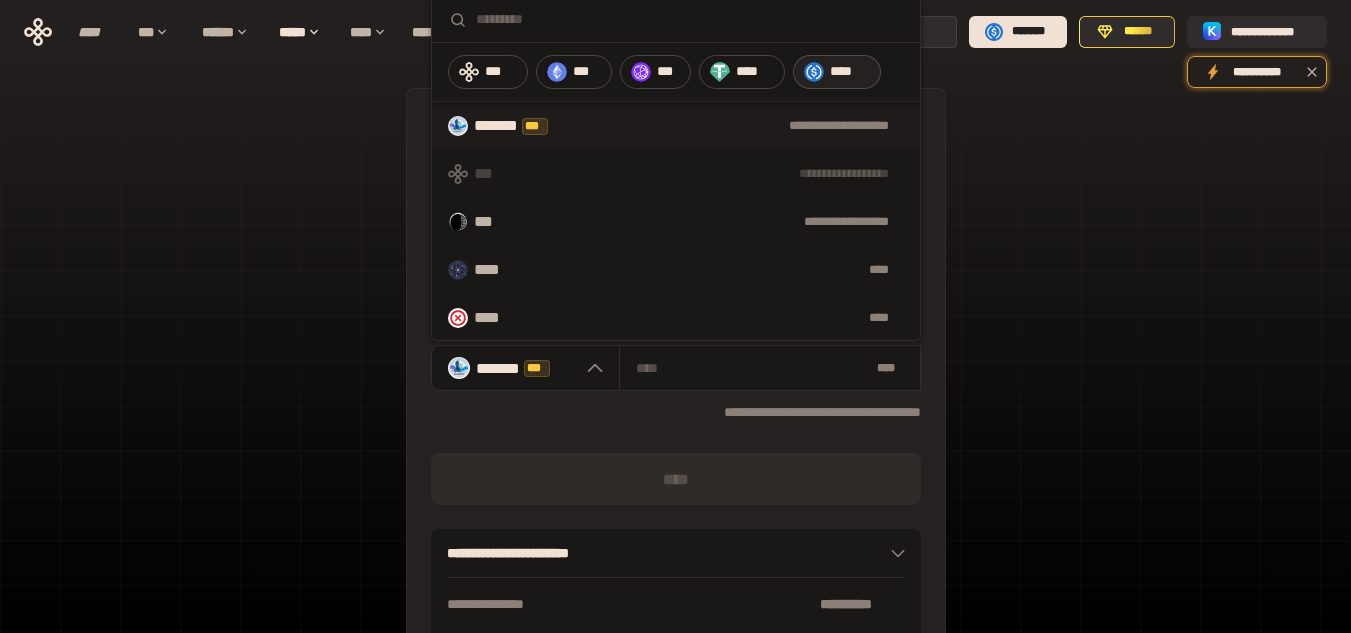 click on "****" at bounding box center (850, 72) 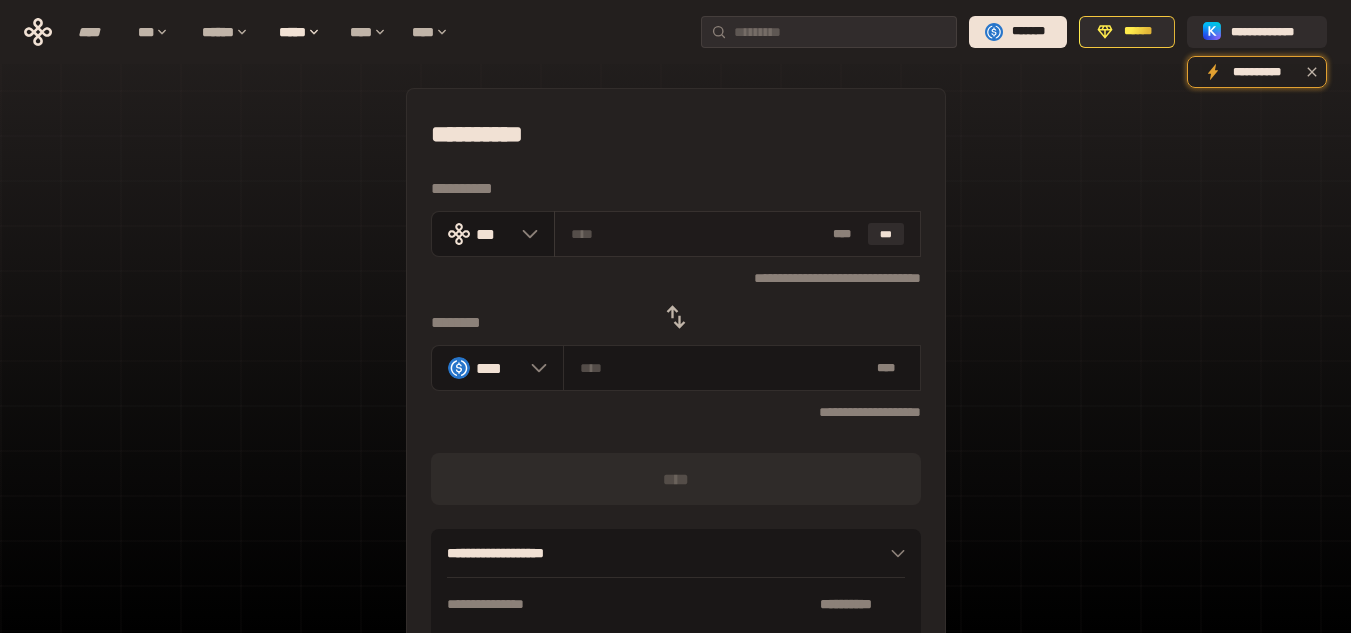 click at bounding box center [698, 234] 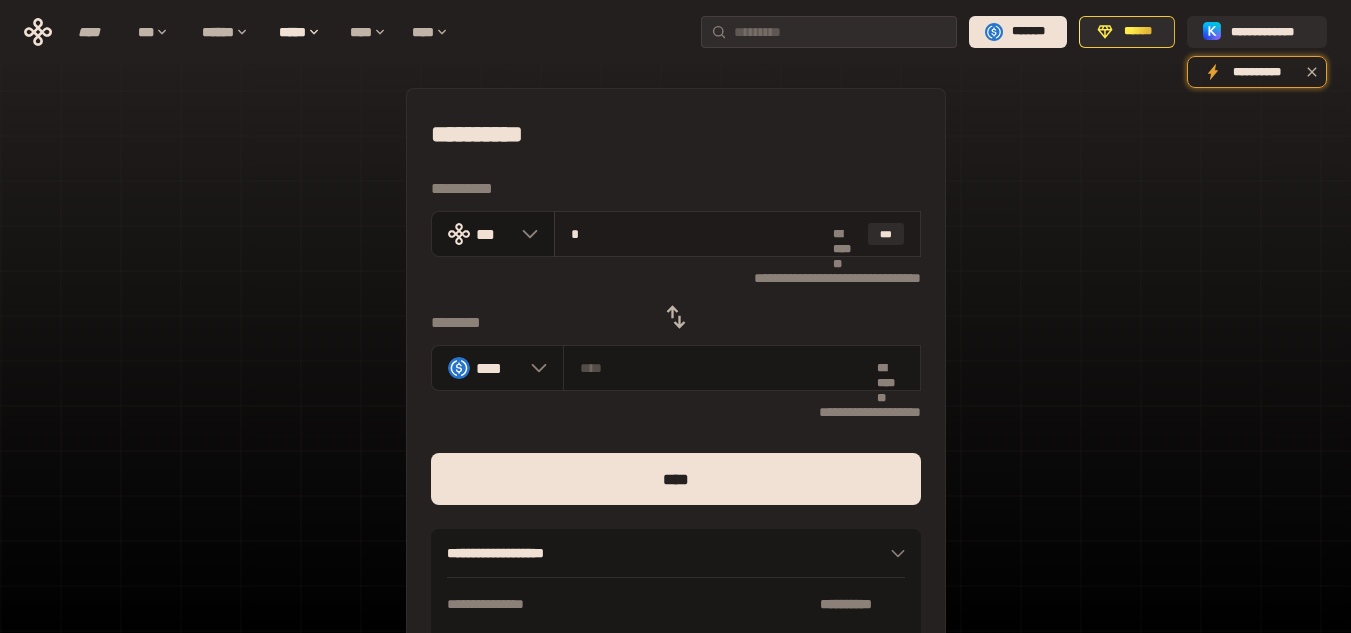 type on "********" 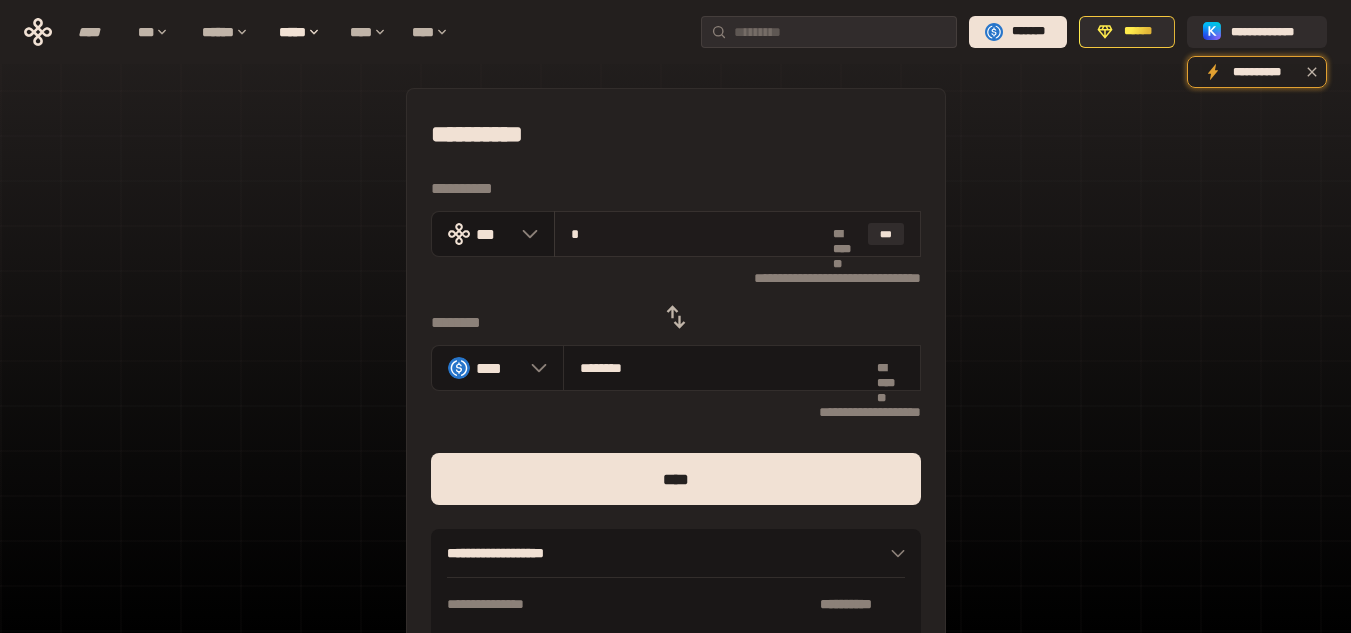 type on "**" 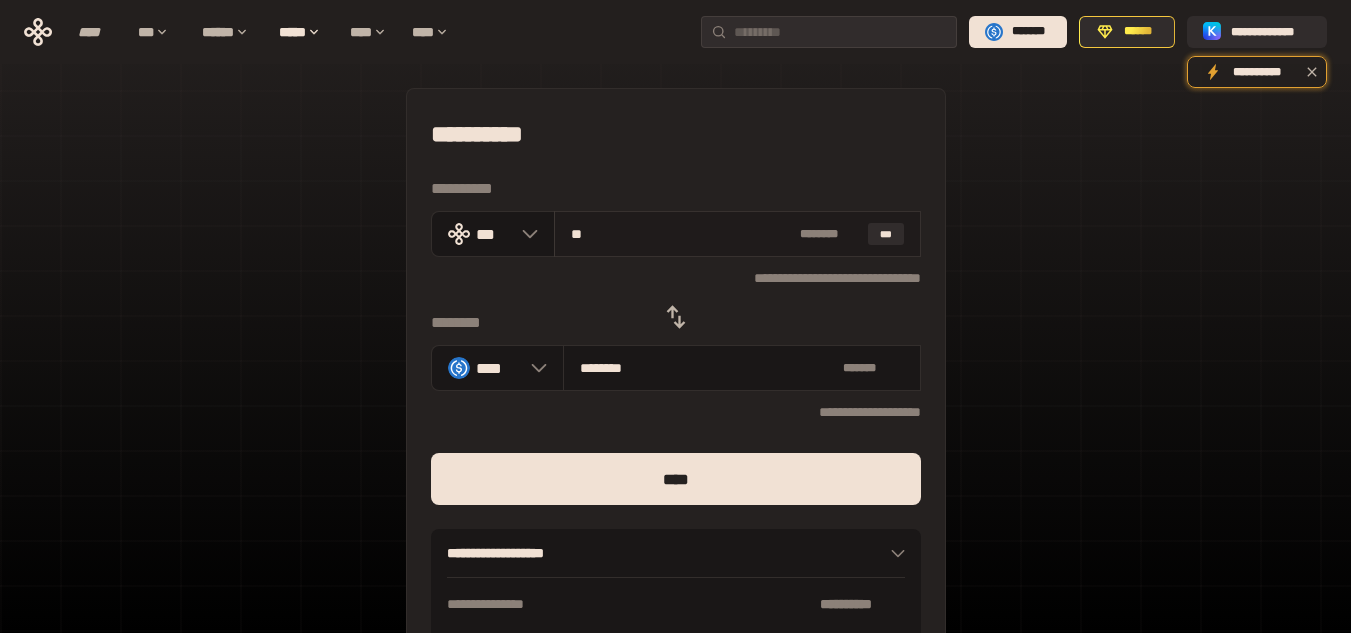 type on "********" 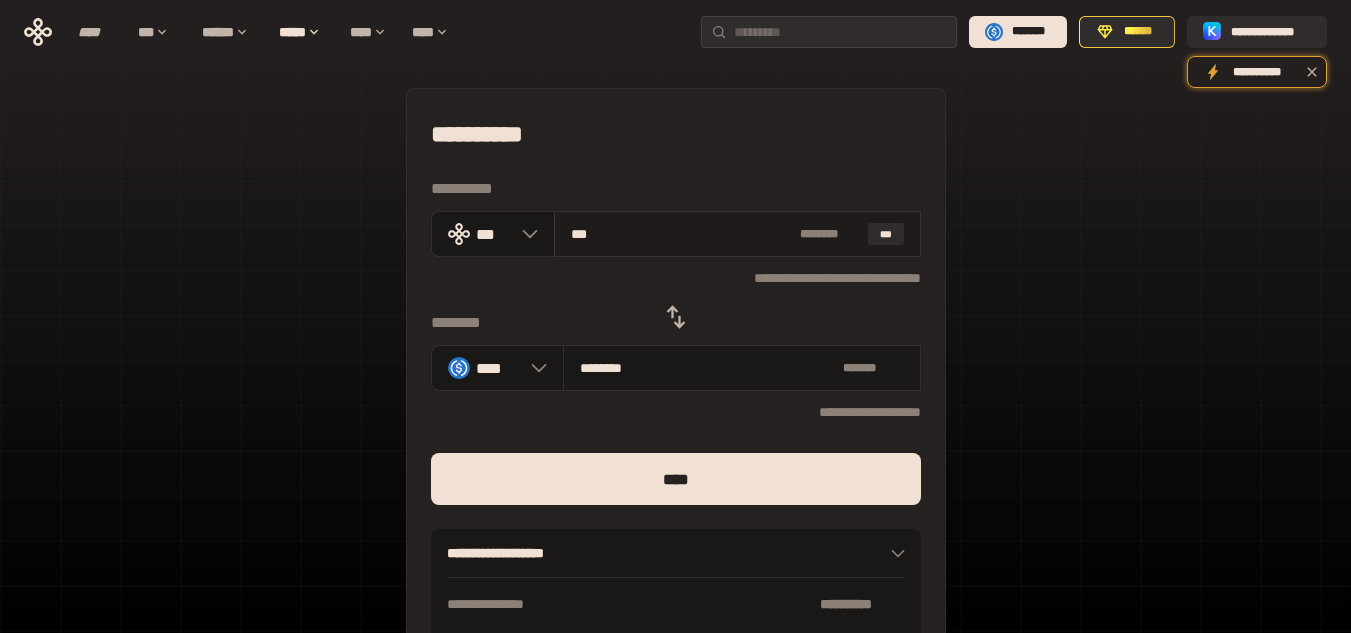 type on "*********" 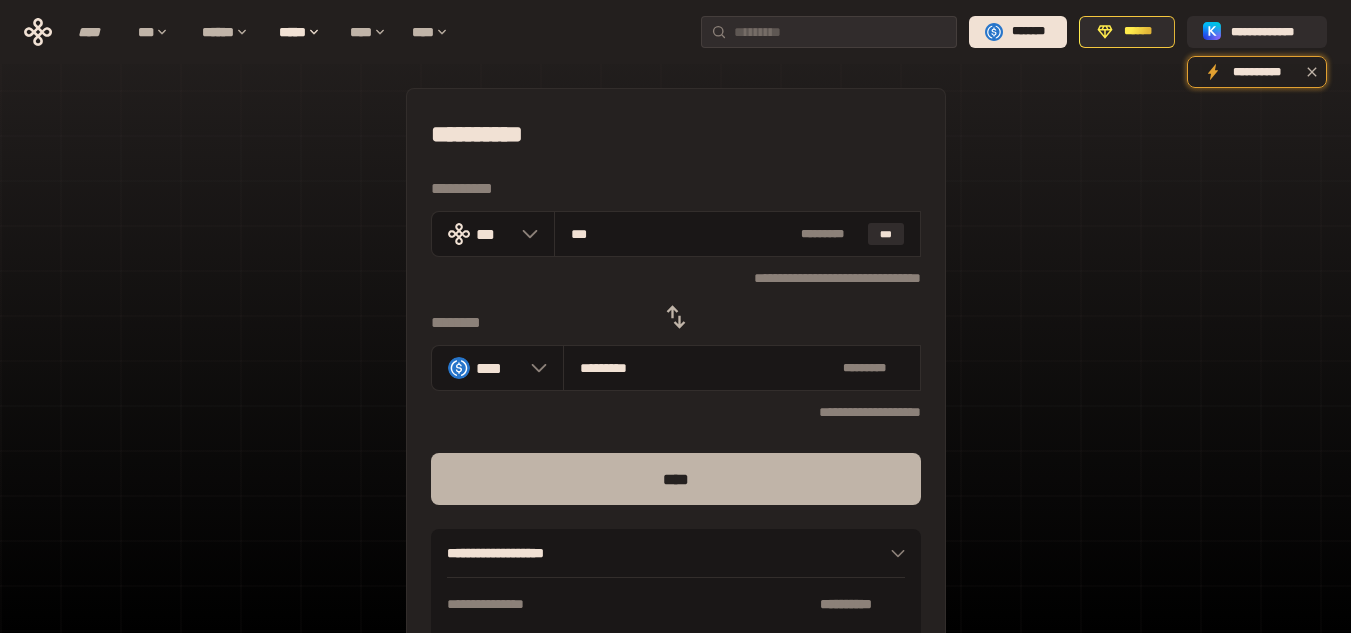 type on "***" 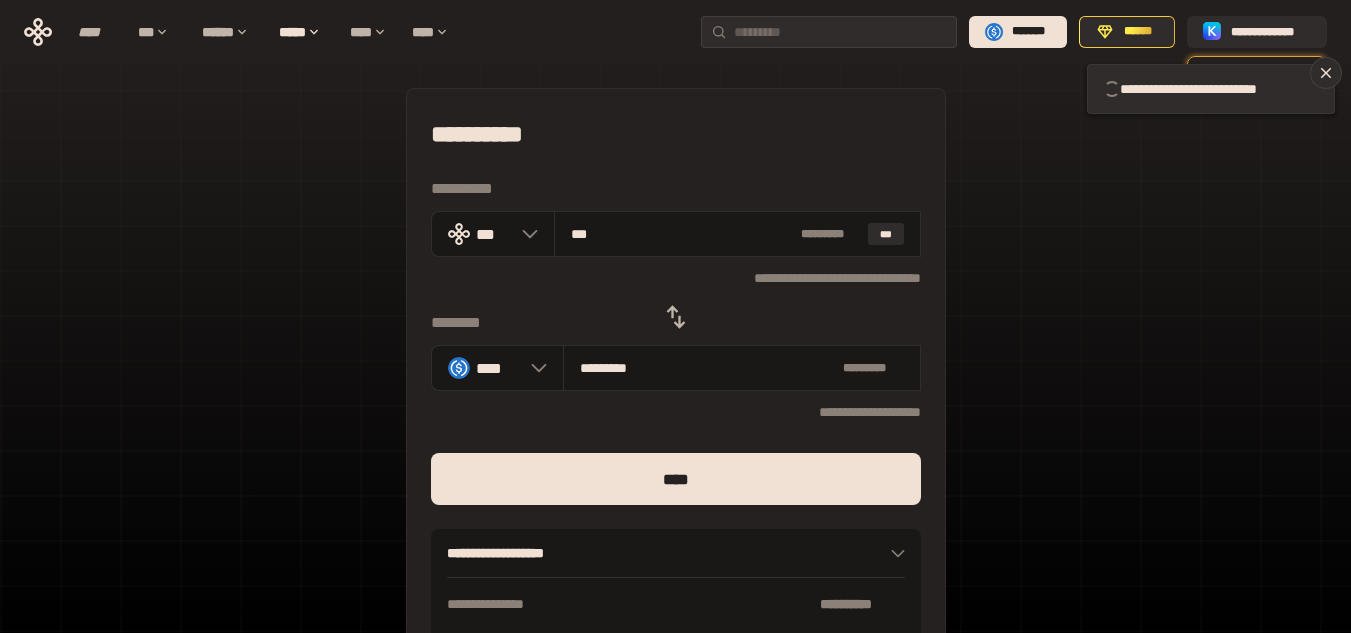 type 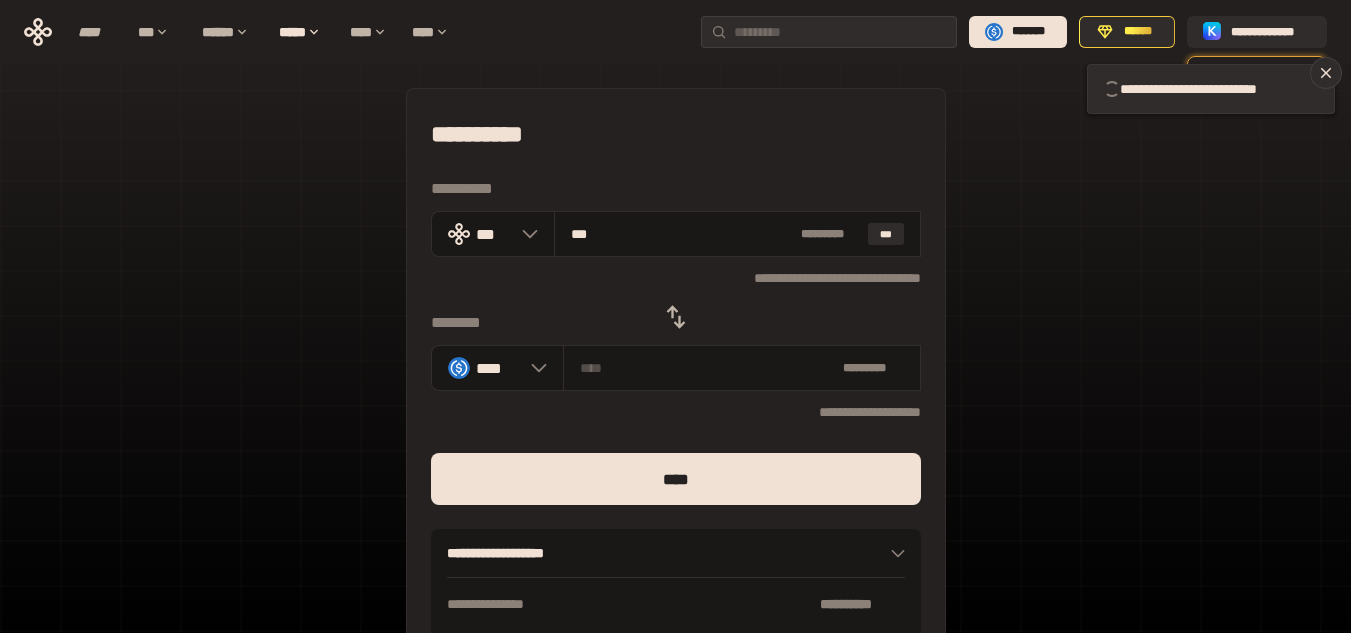 type 